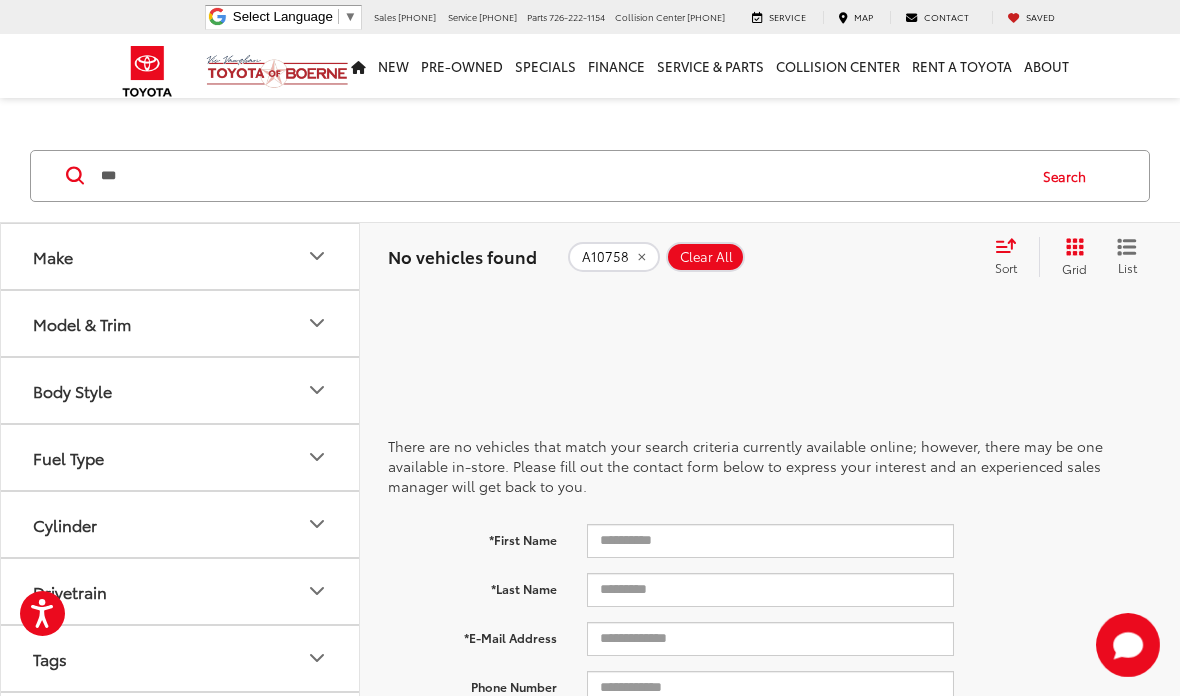 scroll, scrollTop: 91, scrollLeft: 0, axis: vertical 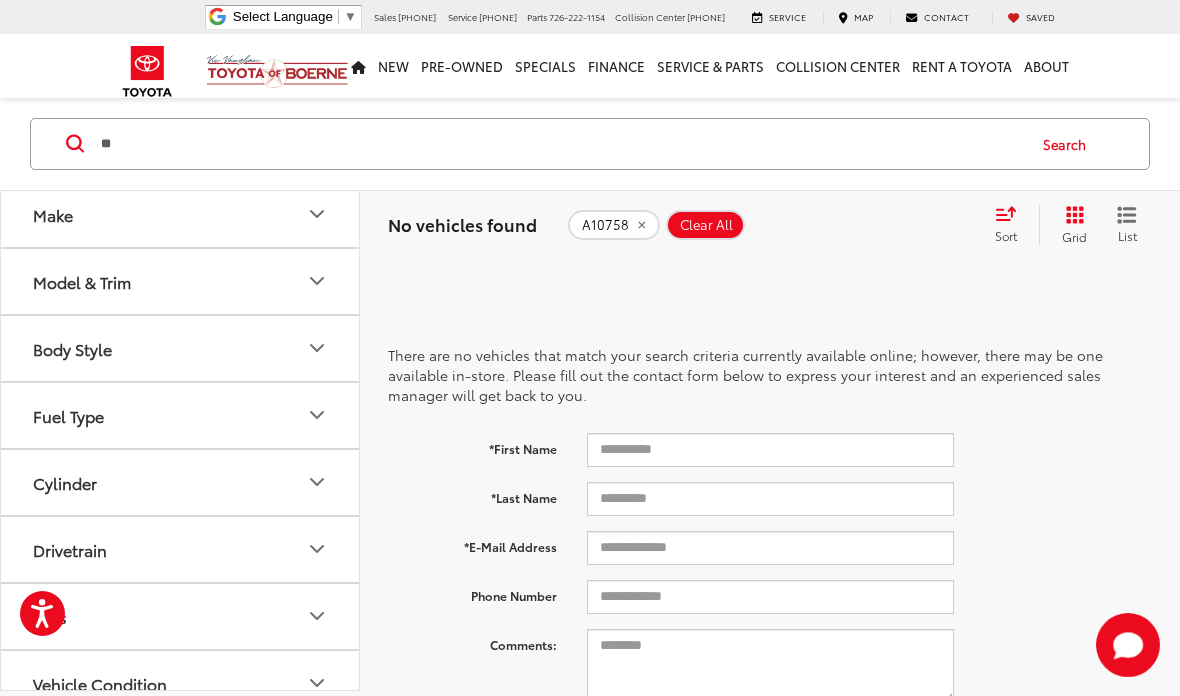 type on "*" 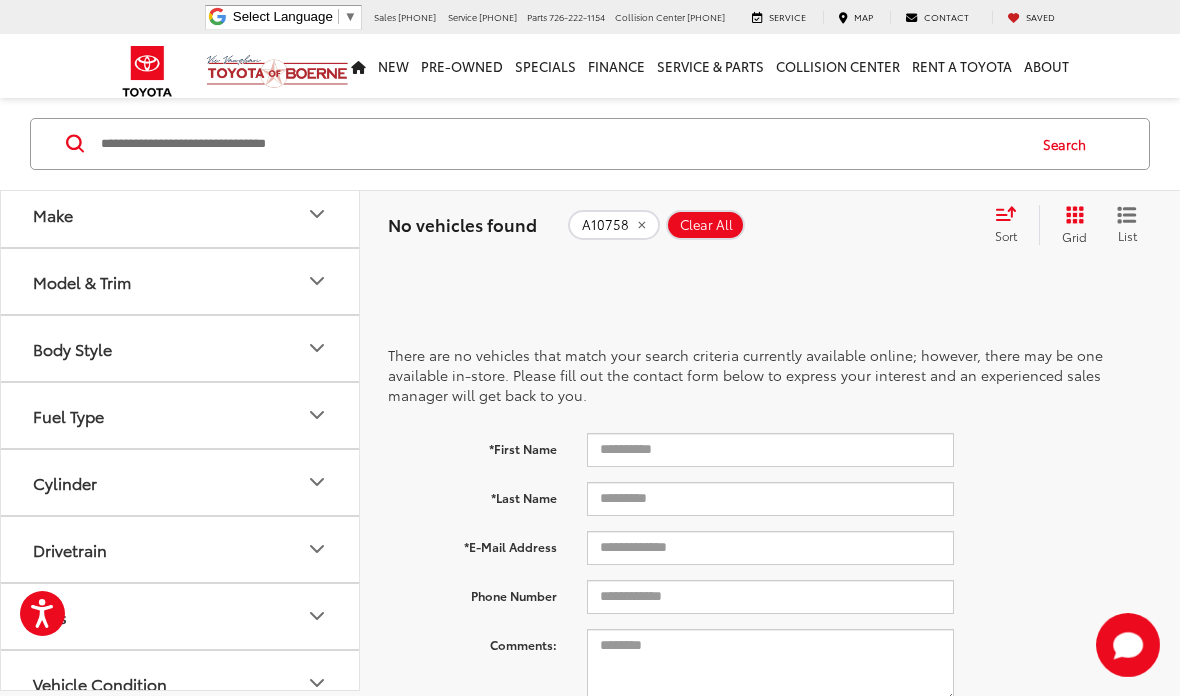 click 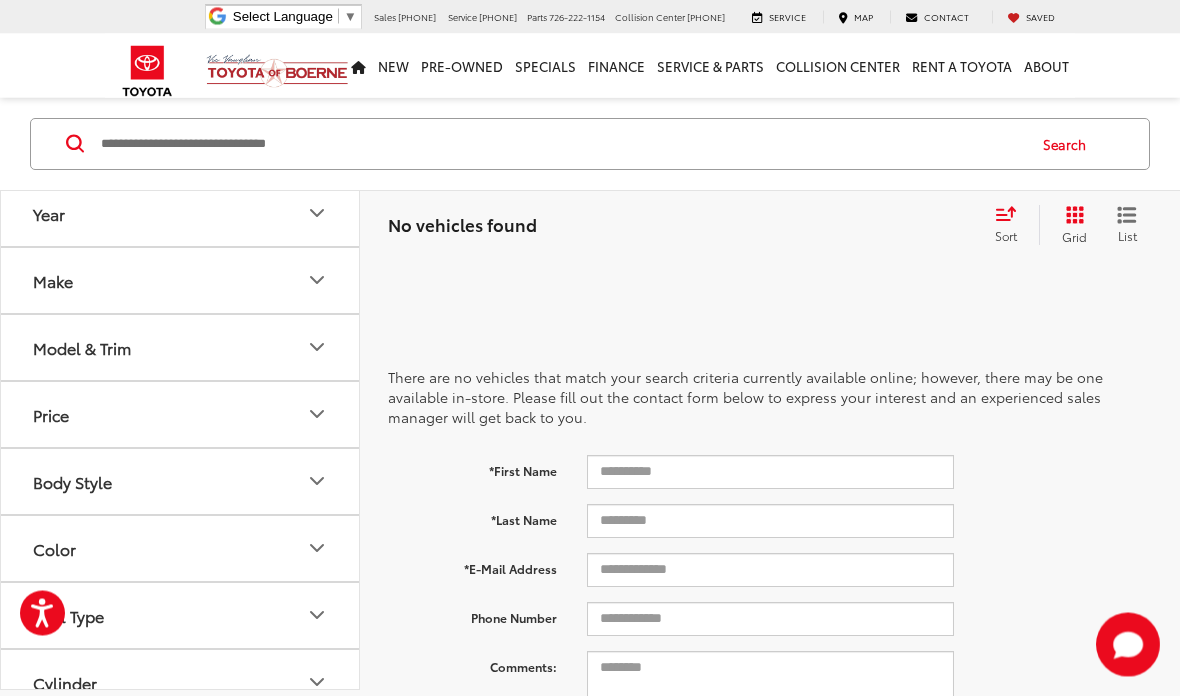 click at bounding box center [561, 144] 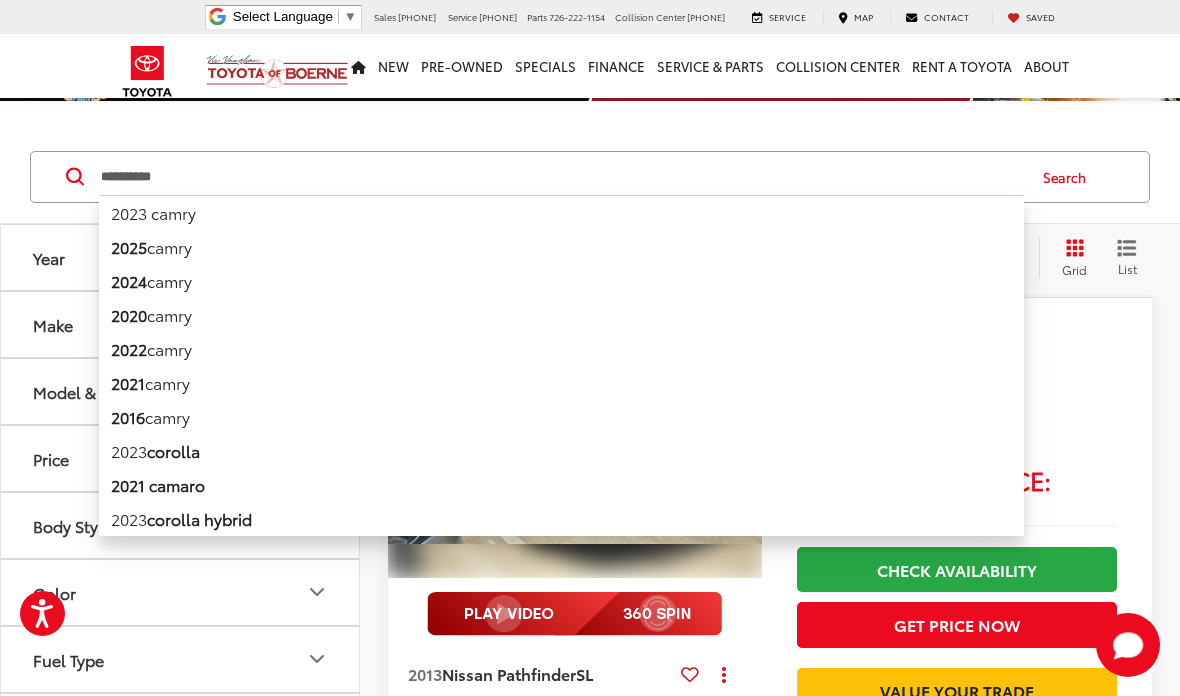 type on "**********" 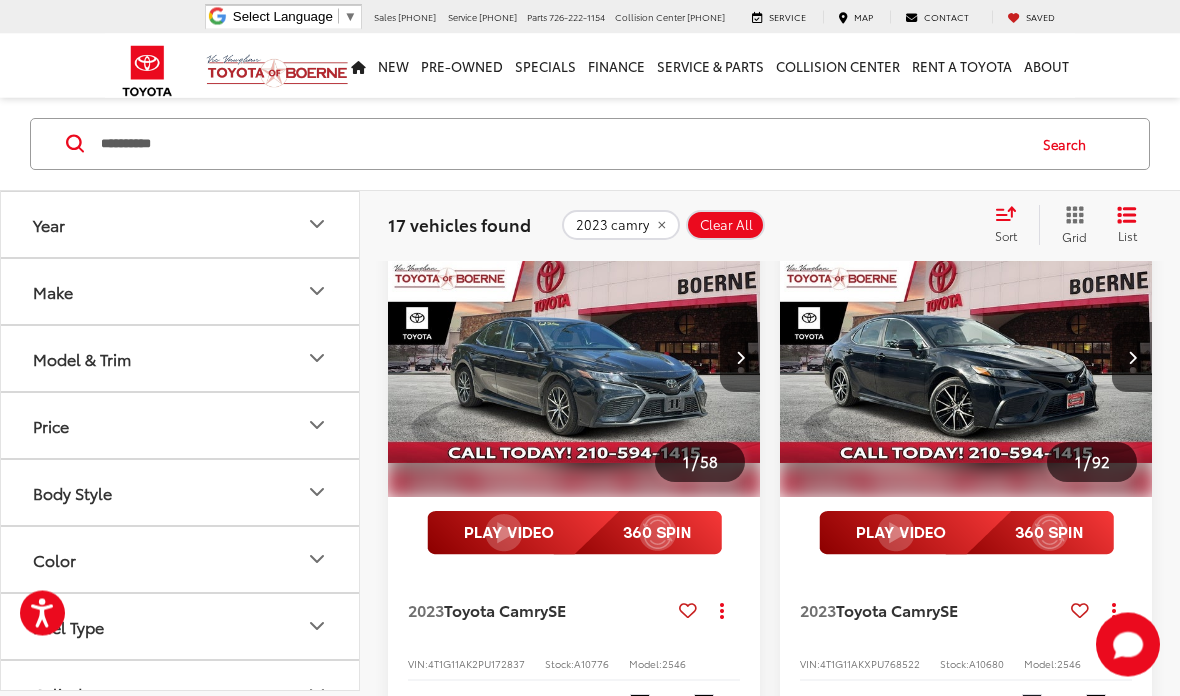 scroll, scrollTop: 0, scrollLeft: 0, axis: both 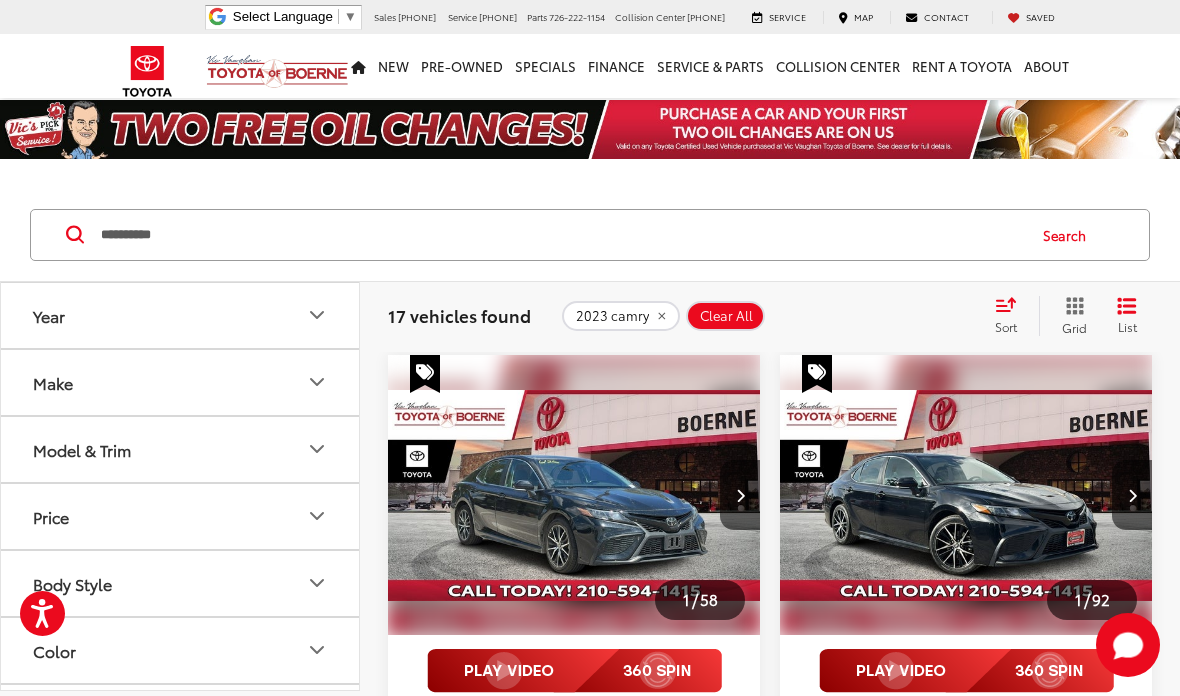 click on "**********" at bounding box center (590, 235) 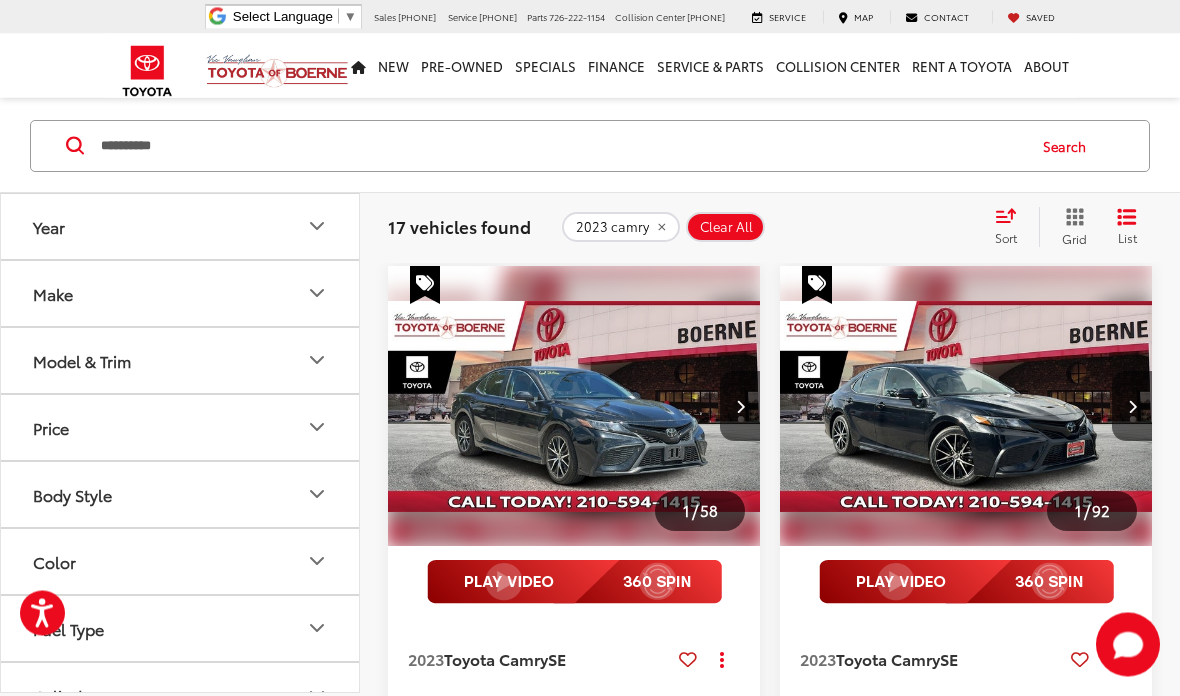 scroll, scrollTop: 72, scrollLeft: 0, axis: vertical 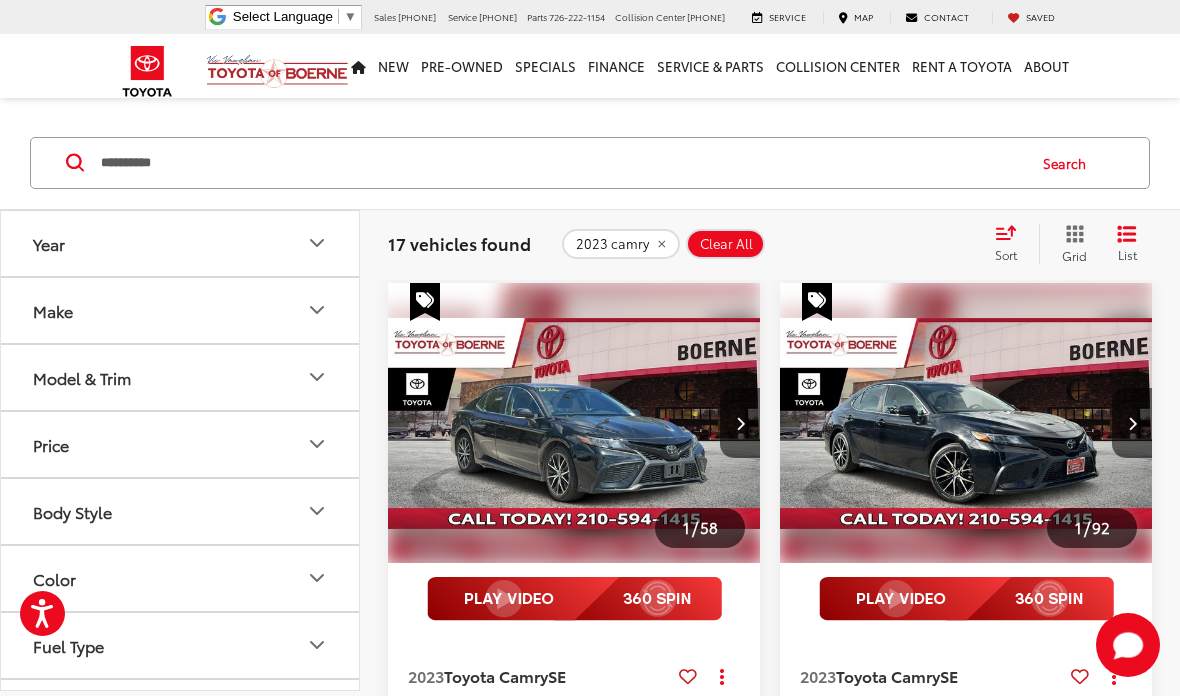 click at bounding box center (574, 423) 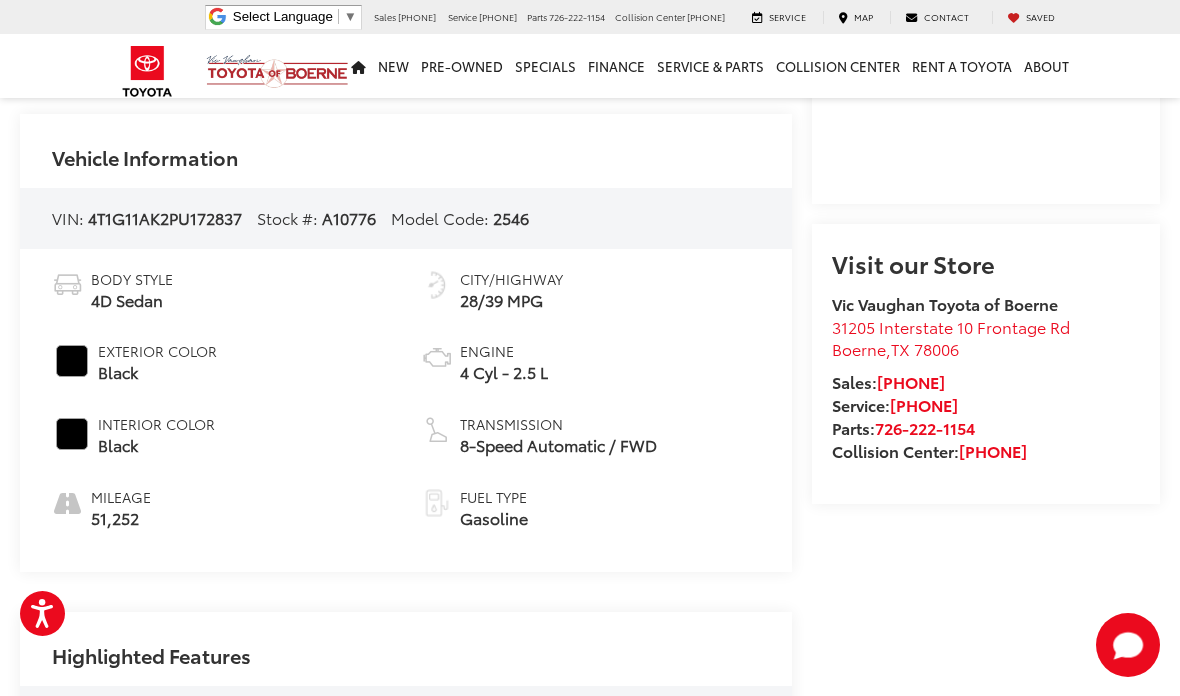 scroll, scrollTop: 615, scrollLeft: 0, axis: vertical 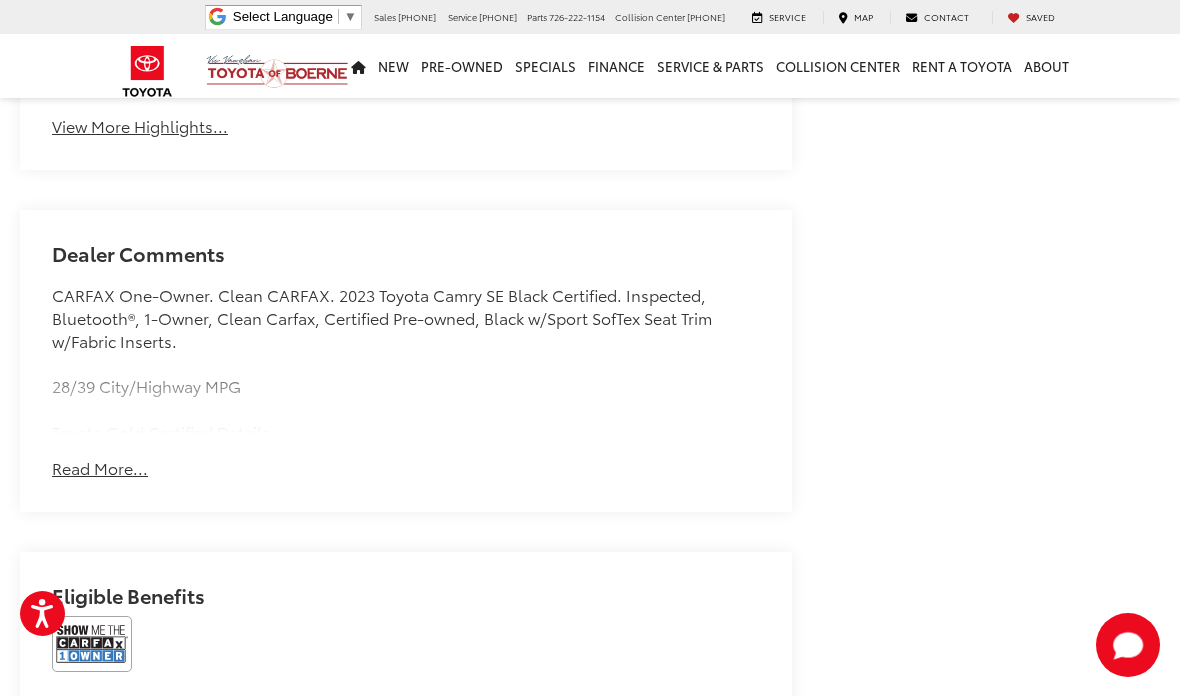 click on "Read More..." at bounding box center (100, 468) 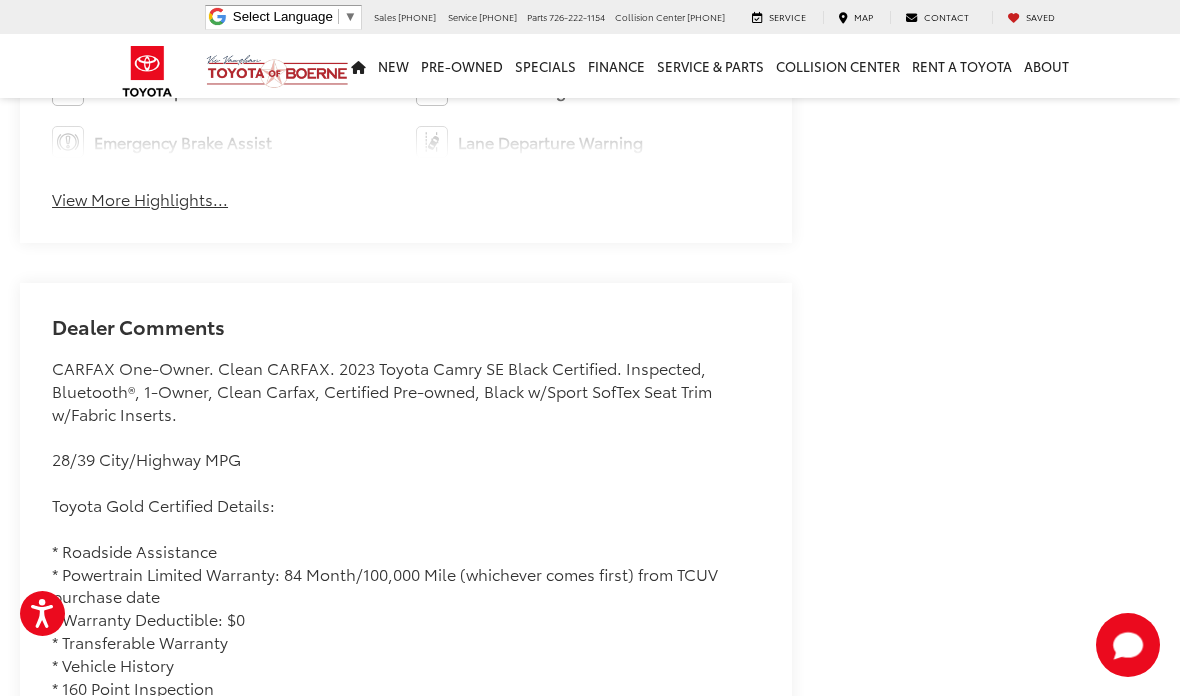 scroll, scrollTop: 1410, scrollLeft: 0, axis: vertical 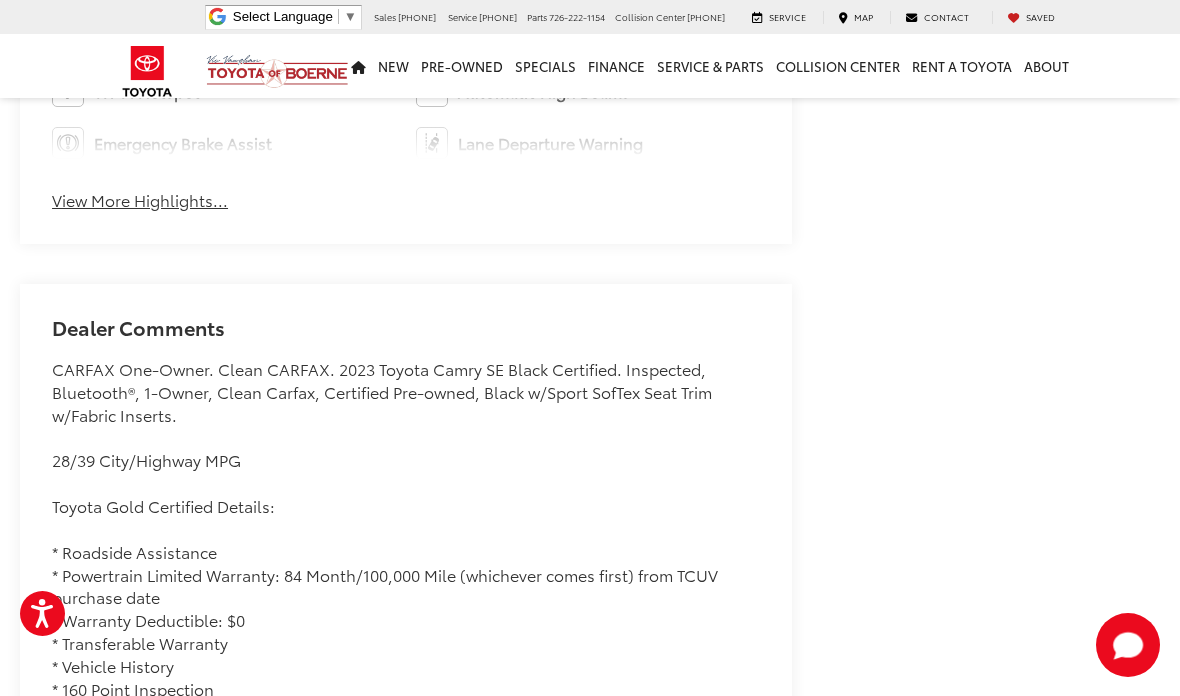click on "View More Highlights..." at bounding box center (140, 200) 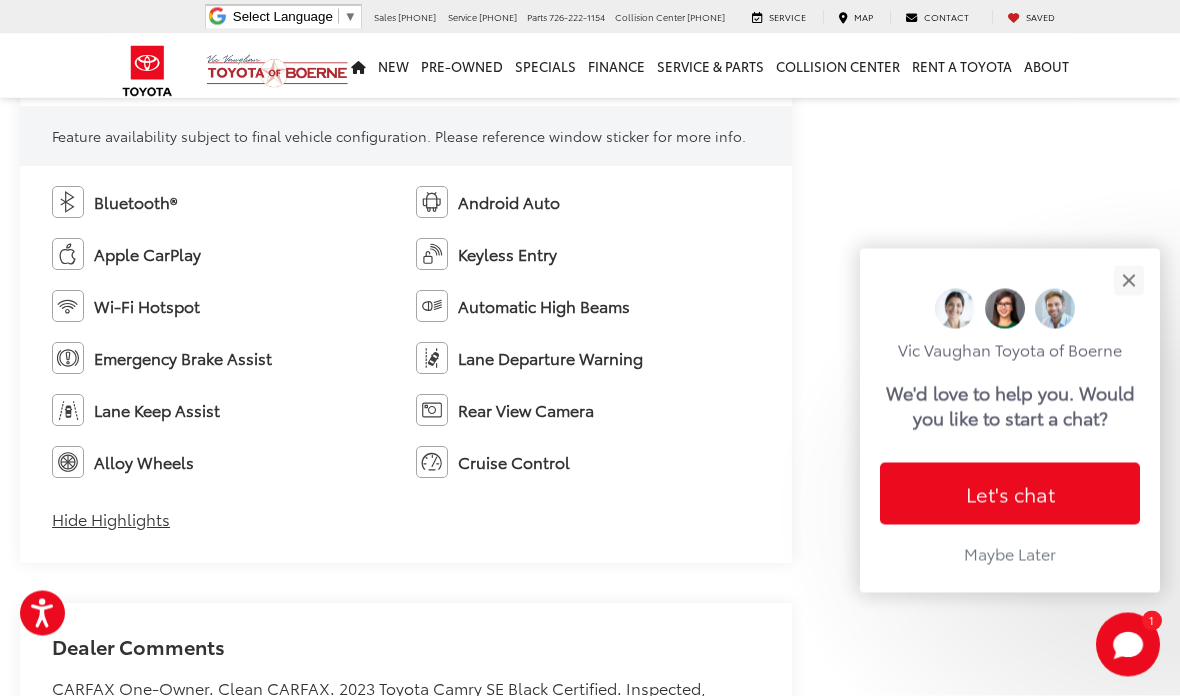 scroll, scrollTop: 1171, scrollLeft: 0, axis: vertical 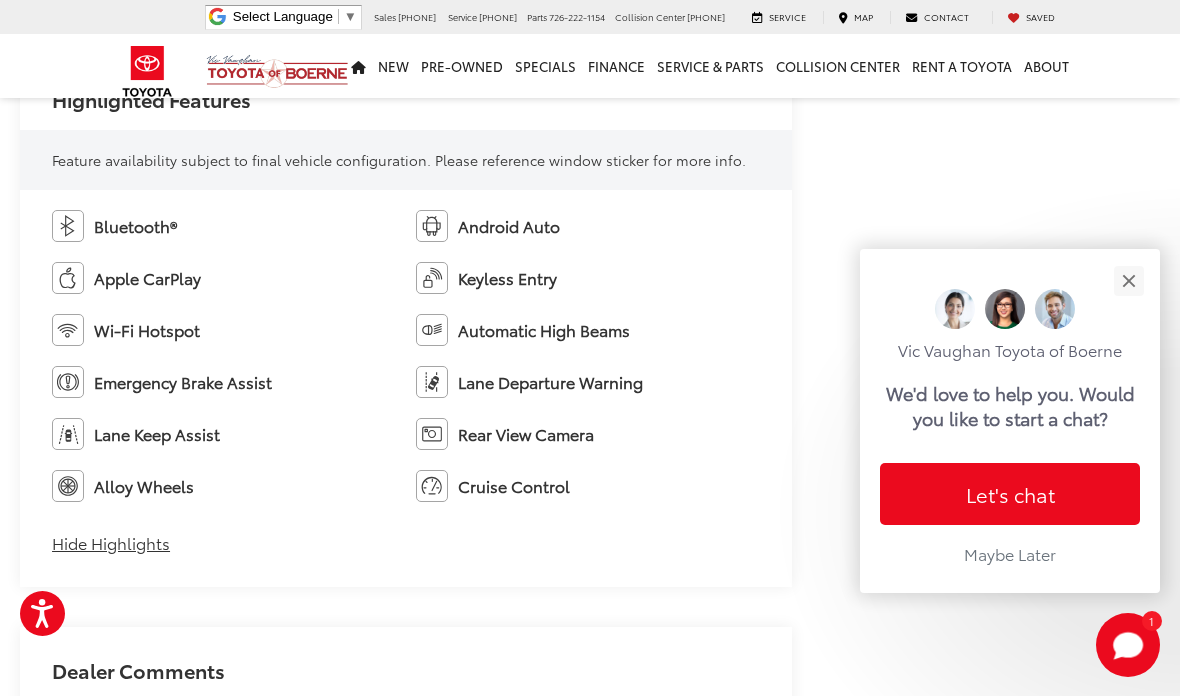 click at bounding box center (1128, 280) 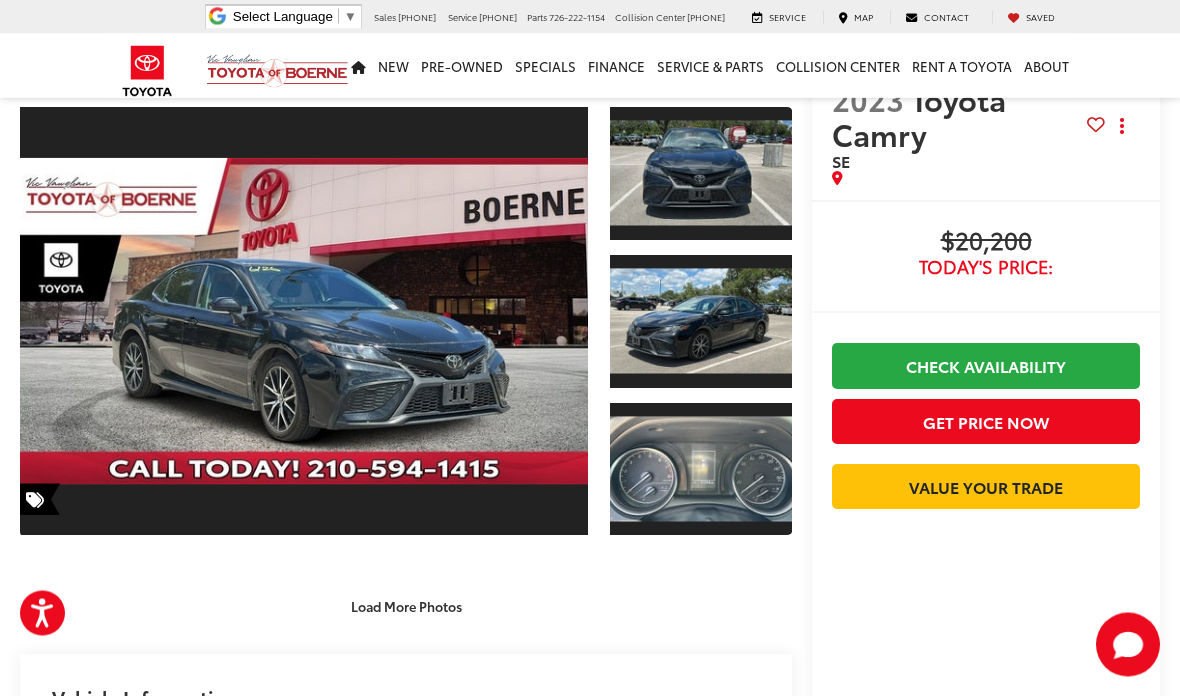 scroll, scrollTop: 0, scrollLeft: 0, axis: both 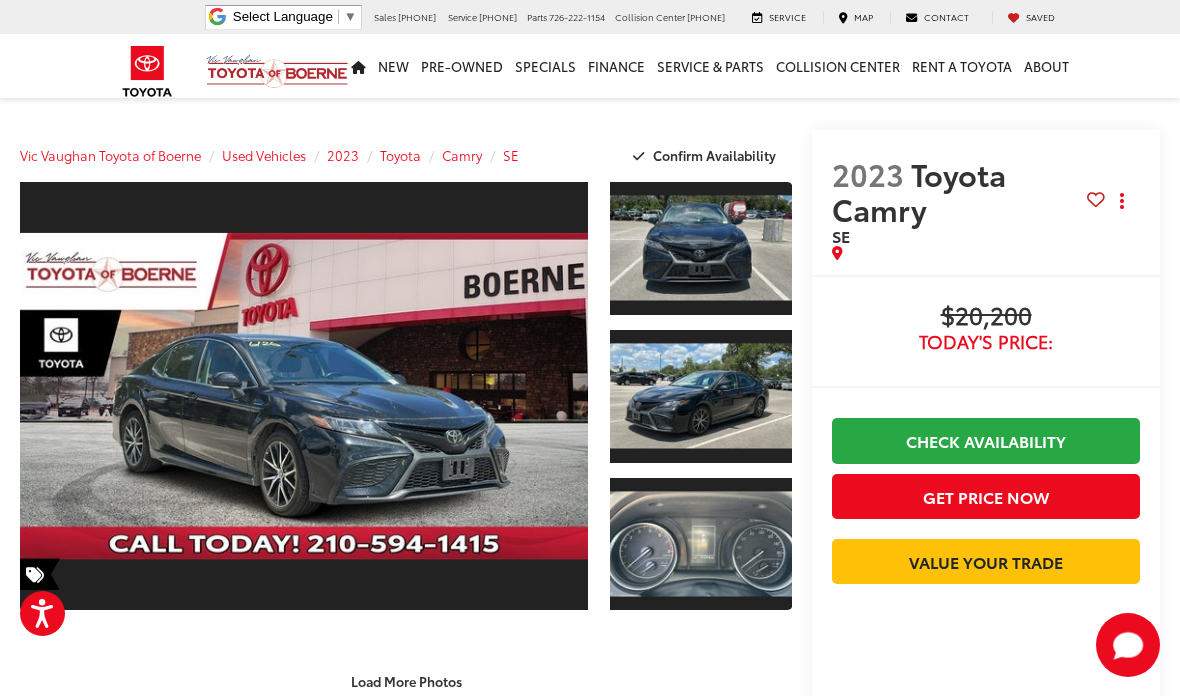 click on "[COMPANY]
Used Vehicles
[YEAR]
[BRAND]
[MODEL]
SE
Confirm Availability
Photos
1
/
37
Load More Photos" at bounding box center [590, 2052] 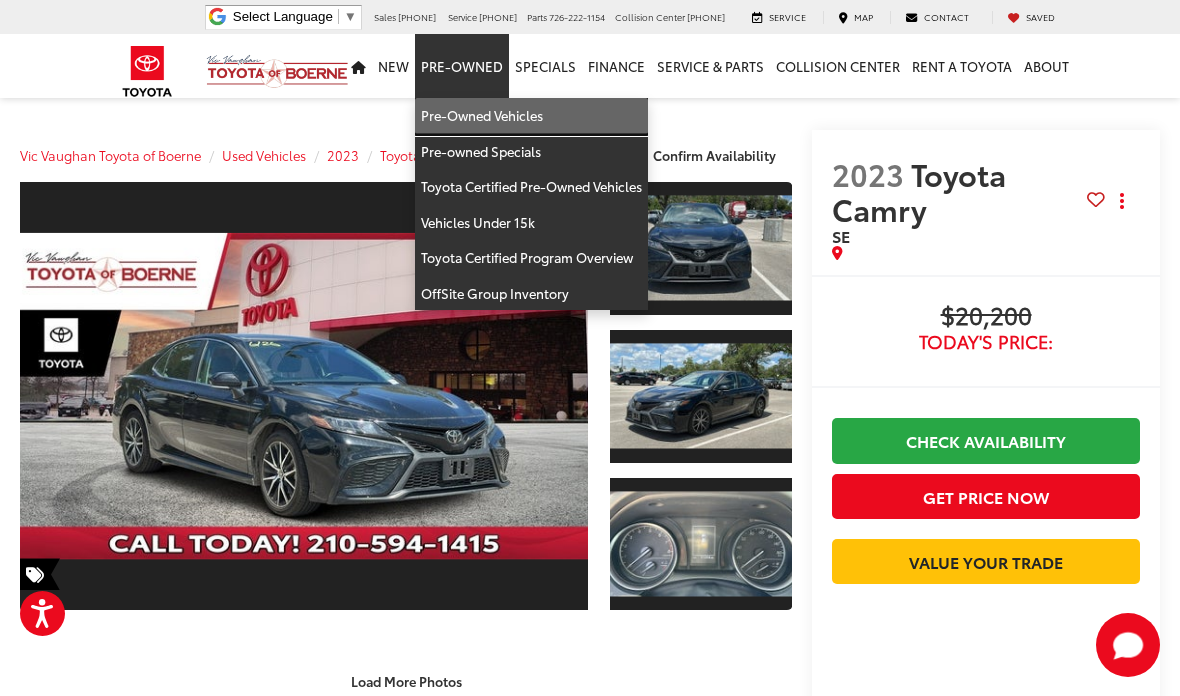 click on "Pre-Owned Vehicles" at bounding box center (531, 116) 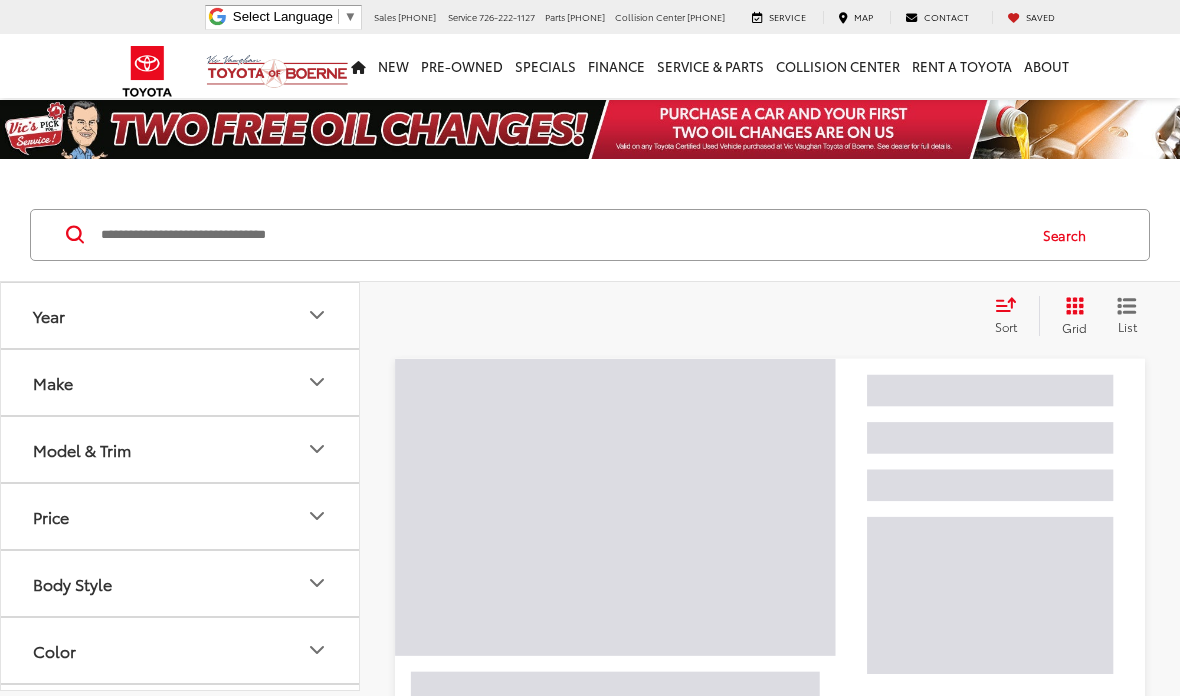 click at bounding box center (561, 235) 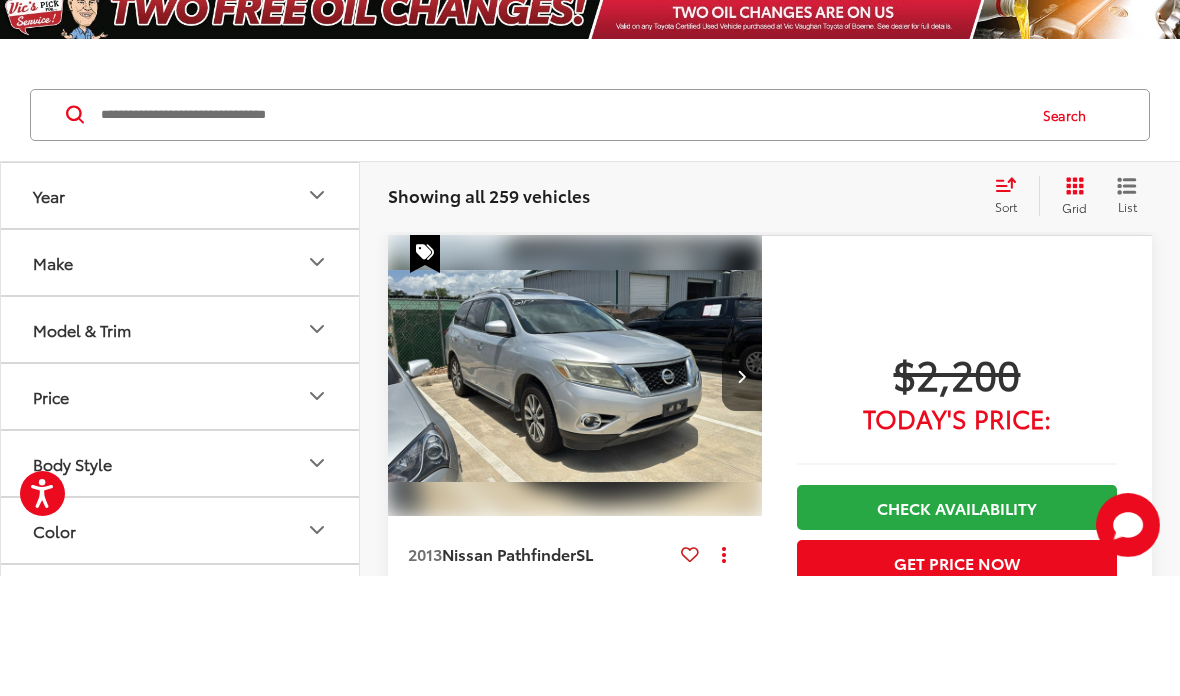 scroll, scrollTop: 120, scrollLeft: 0, axis: vertical 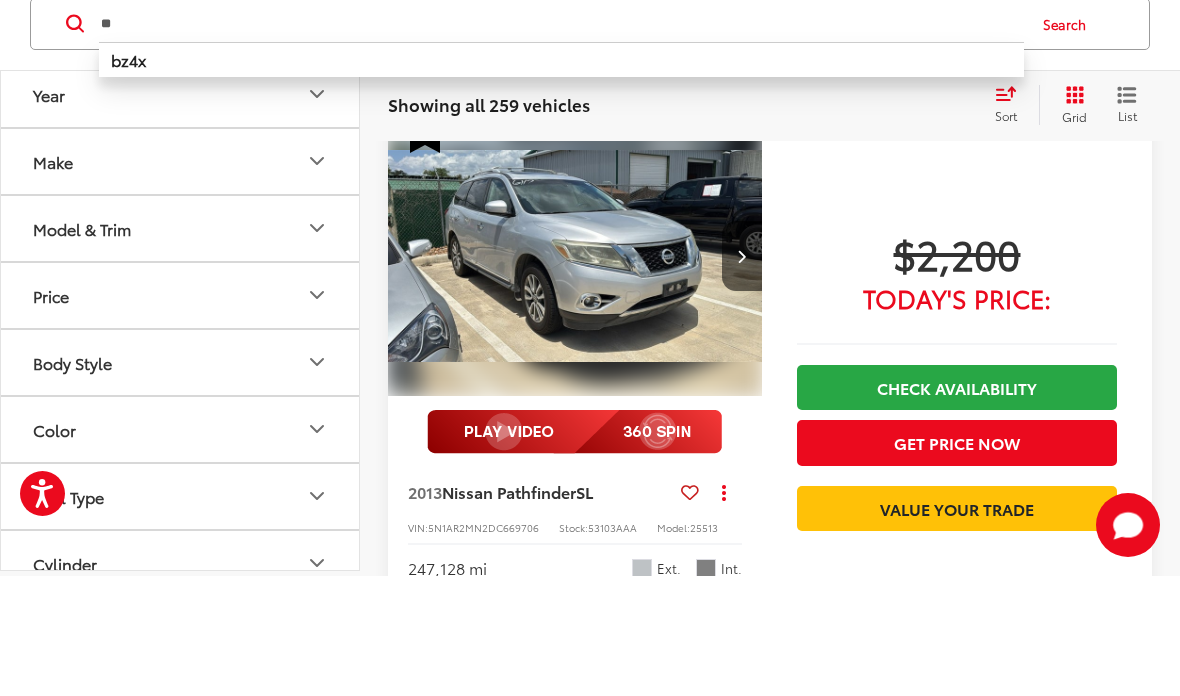 type on "**" 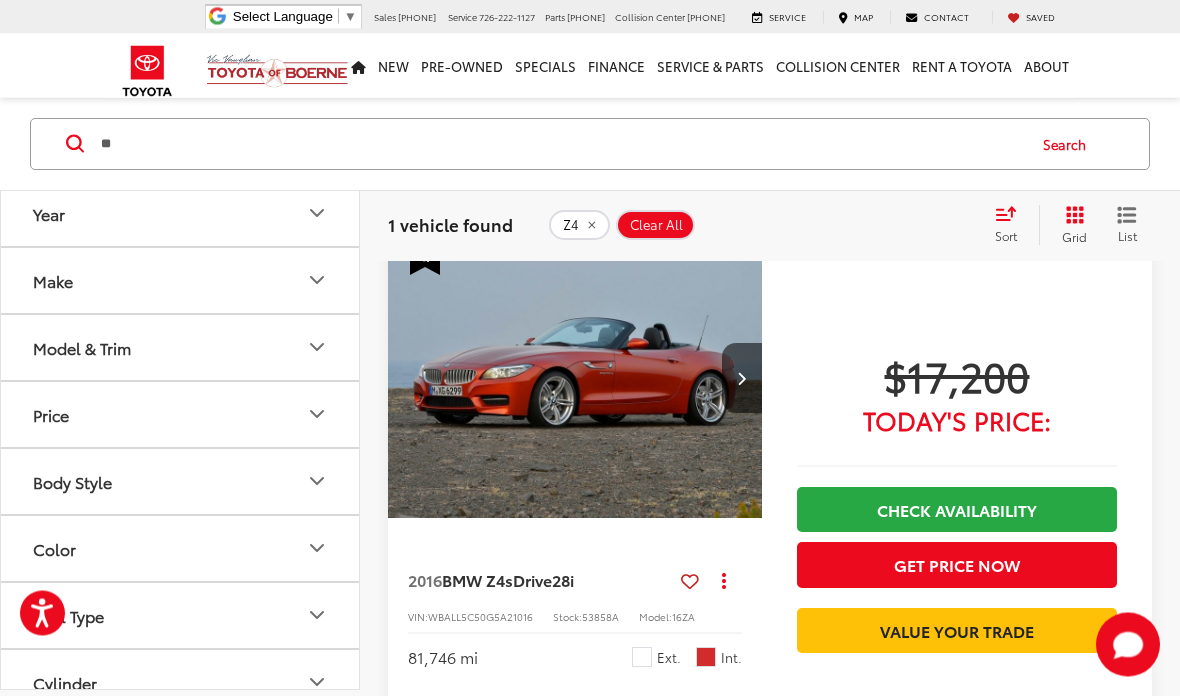scroll, scrollTop: 119, scrollLeft: 0, axis: vertical 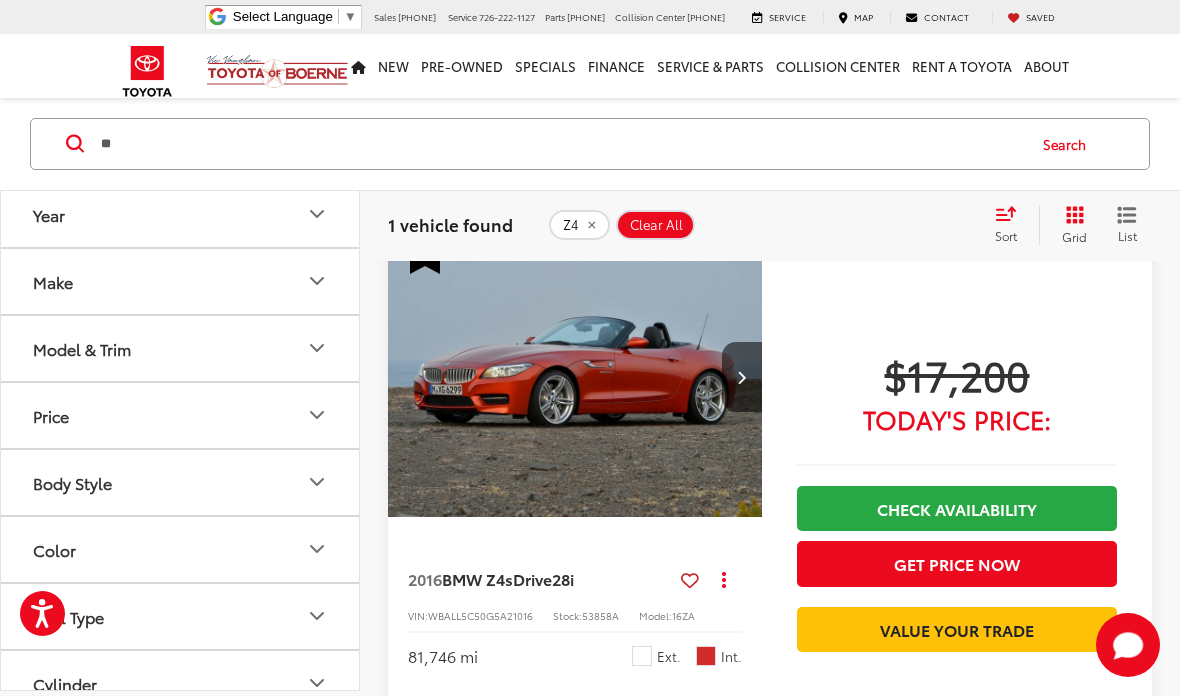 click at bounding box center (575, 377) 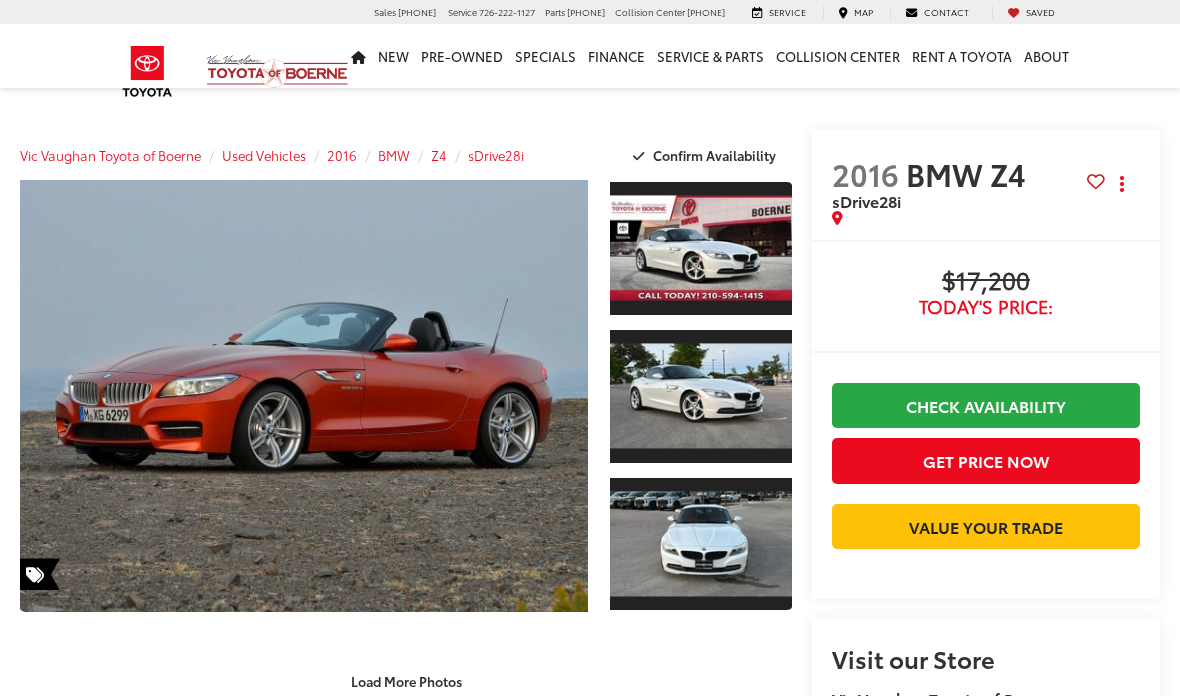scroll, scrollTop: 0, scrollLeft: 0, axis: both 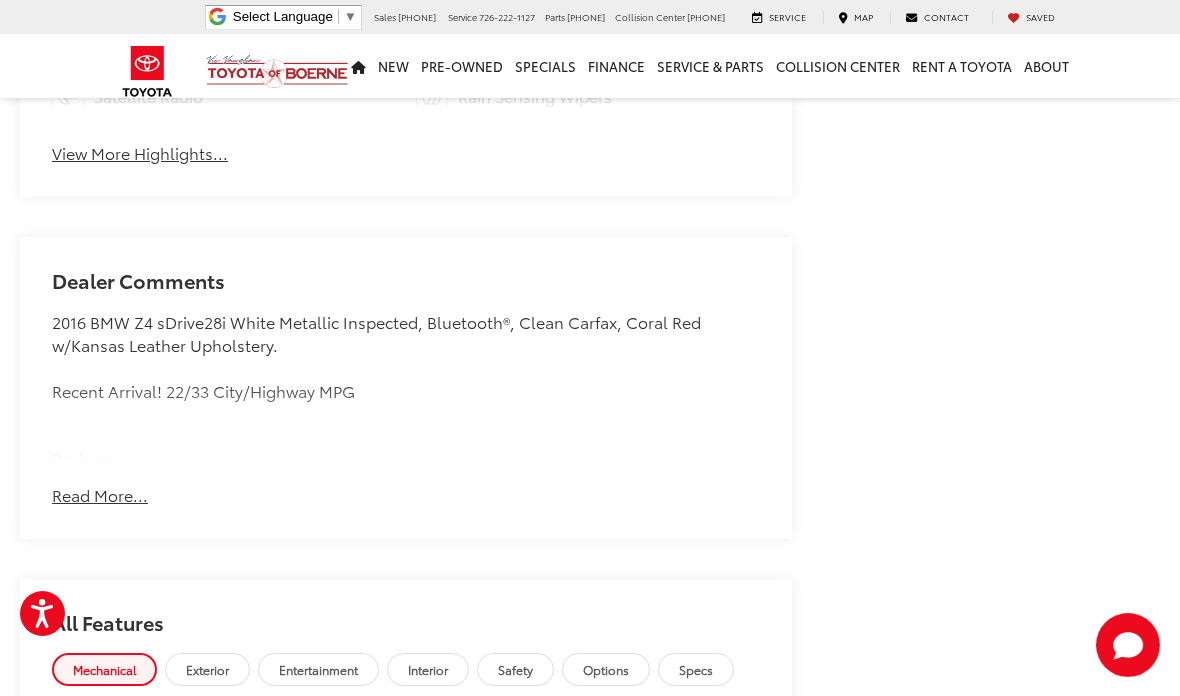 click on "Read More..." at bounding box center (100, 495) 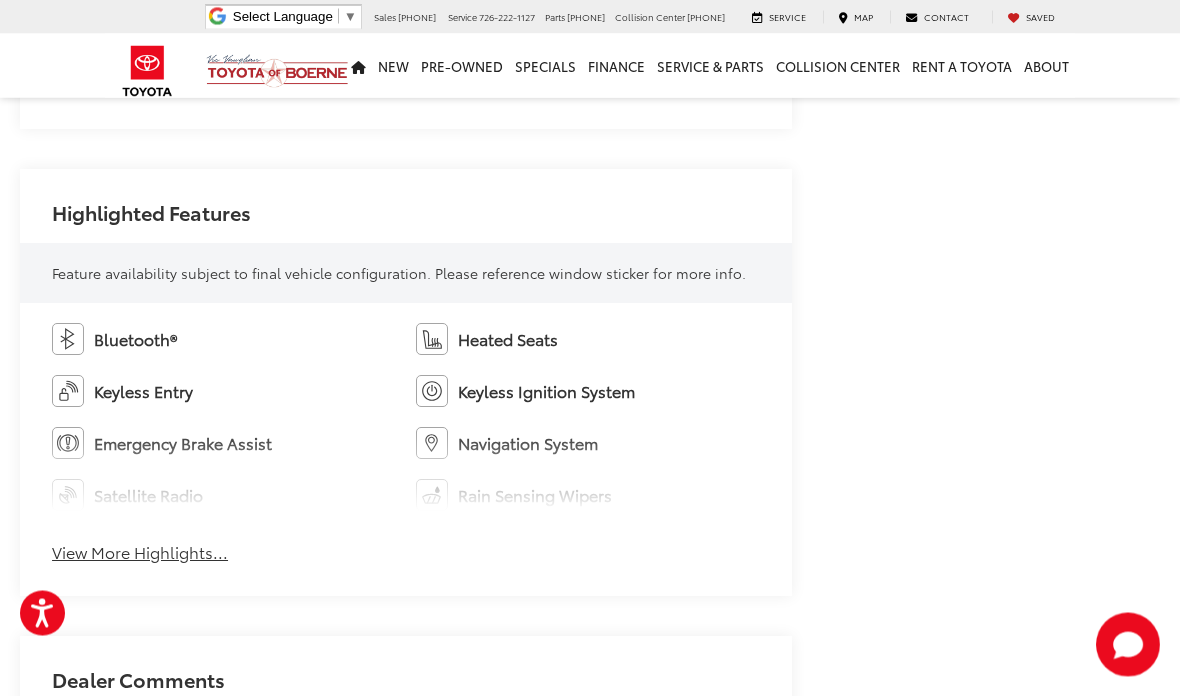 scroll, scrollTop: 1307, scrollLeft: 0, axis: vertical 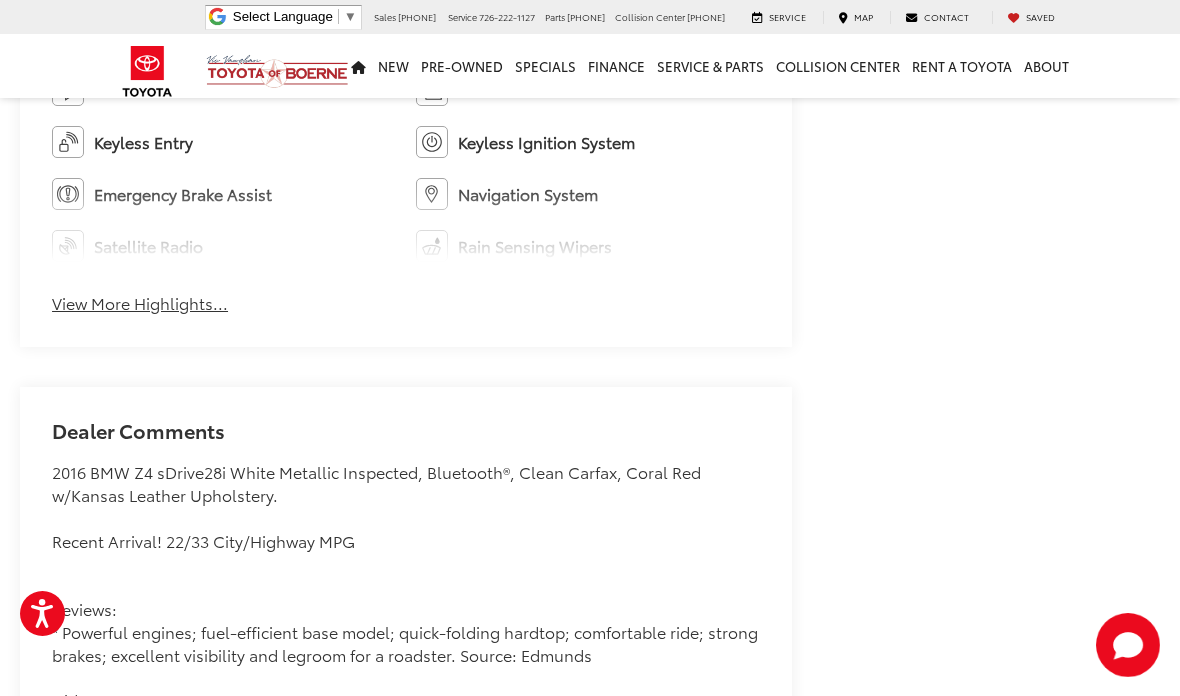 click on "View More Highlights..." at bounding box center (140, 303) 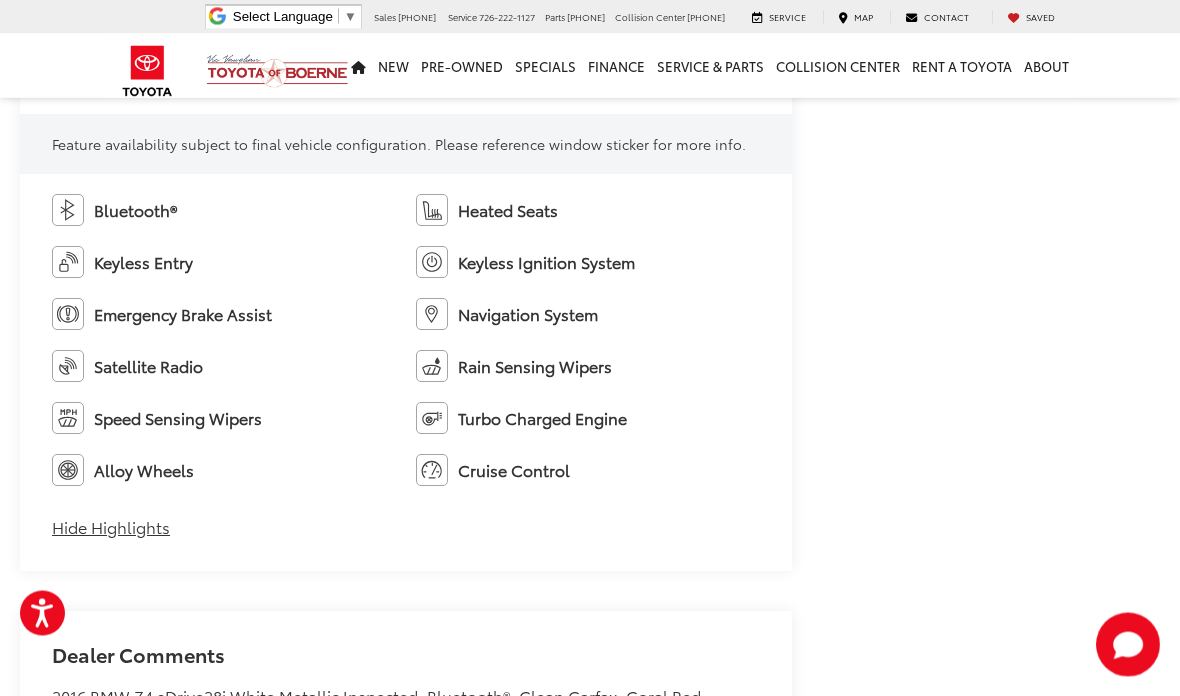 scroll, scrollTop: 1185, scrollLeft: 0, axis: vertical 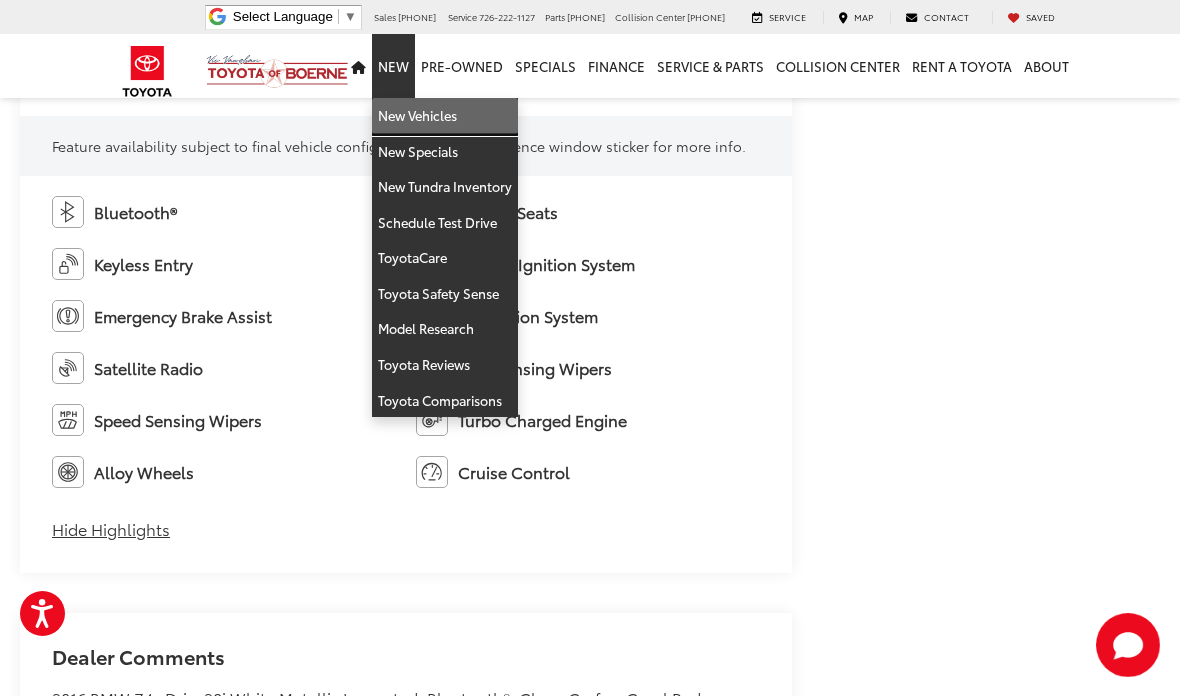 click on "New Vehicles" at bounding box center [445, 116] 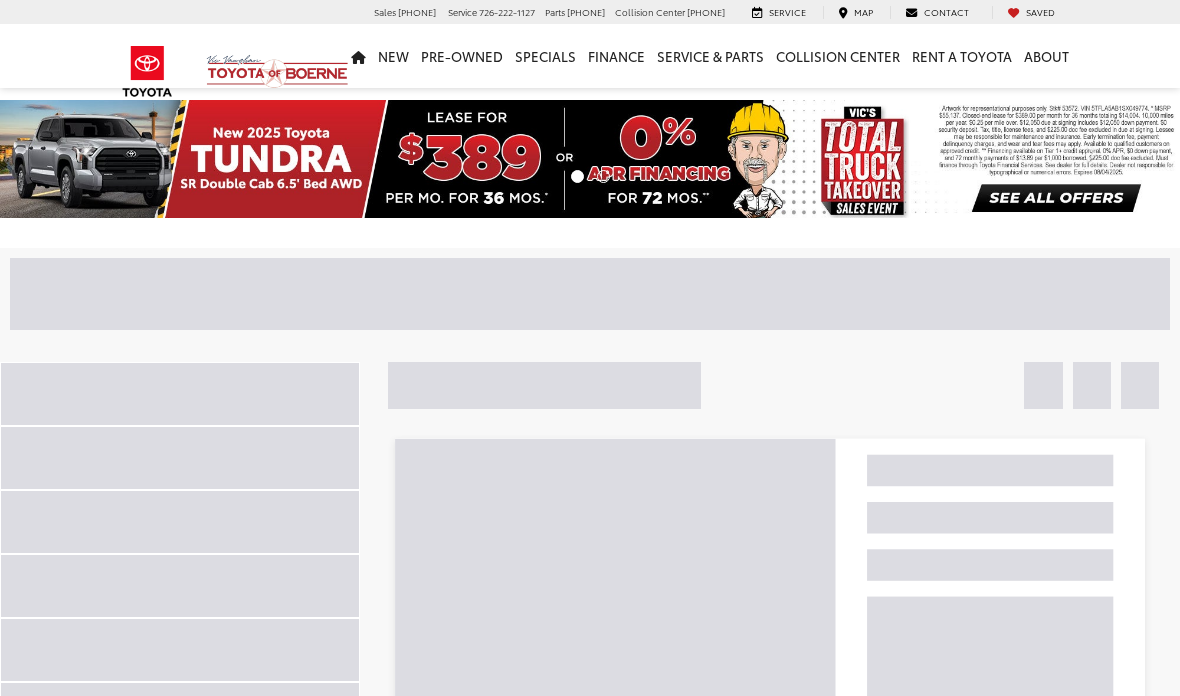 scroll, scrollTop: 0, scrollLeft: 0, axis: both 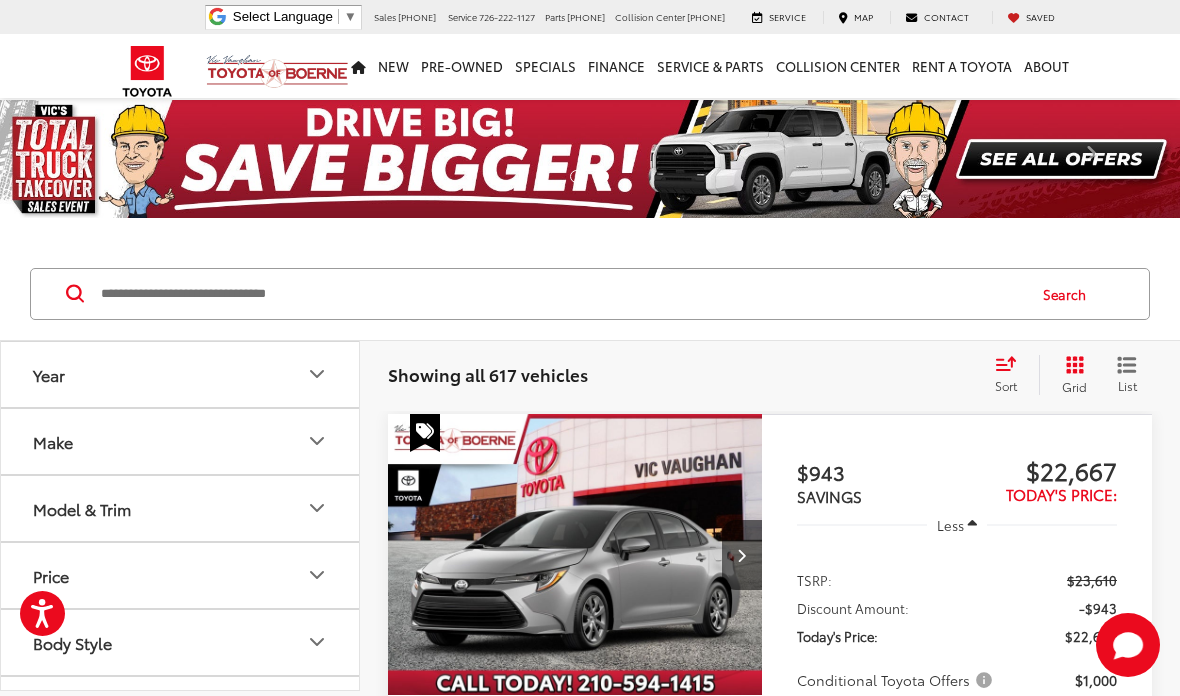 click at bounding box center (561, 294) 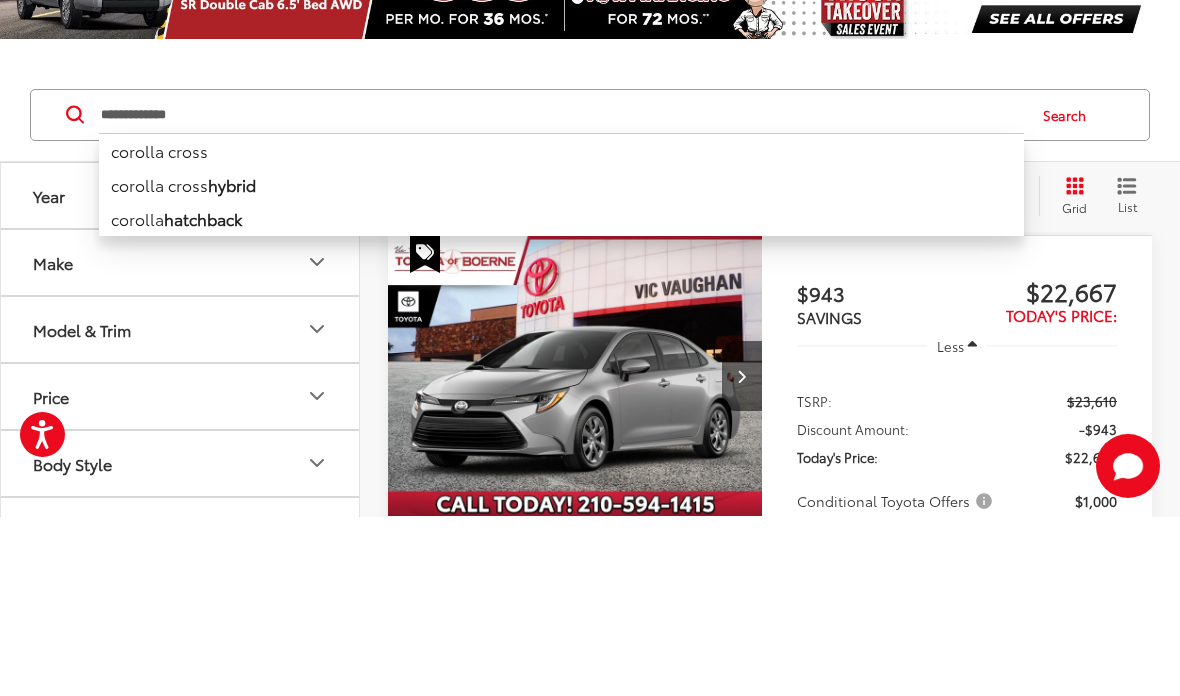 type on "**********" 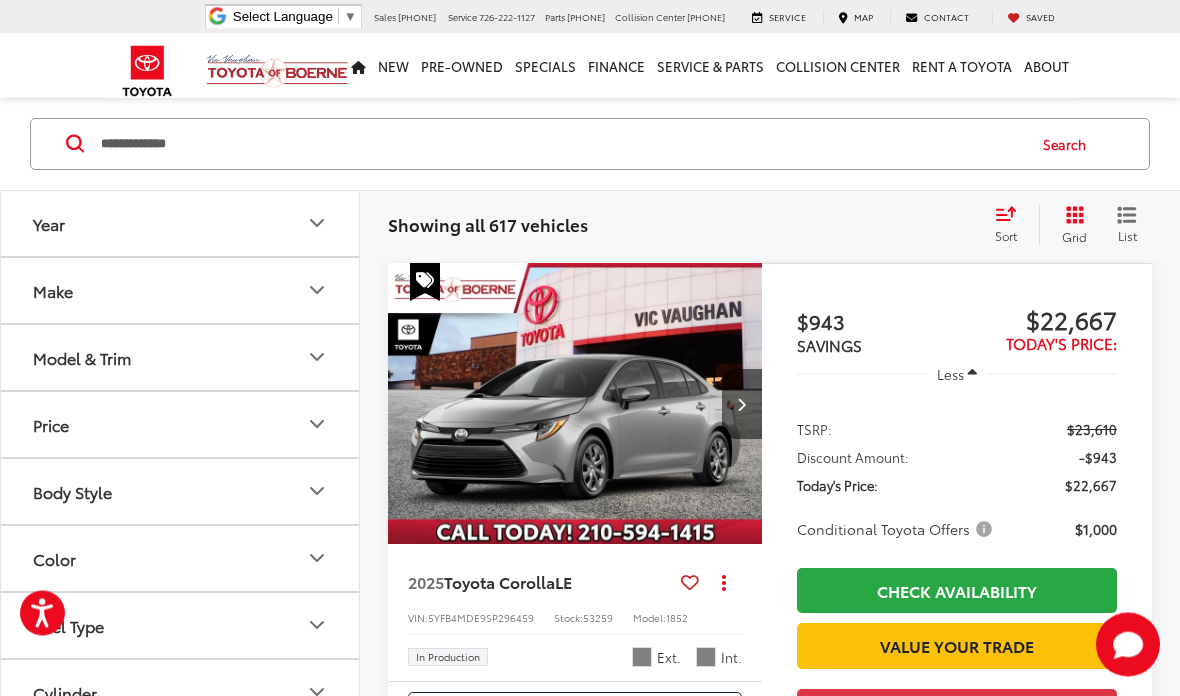 scroll, scrollTop: 150, scrollLeft: 0, axis: vertical 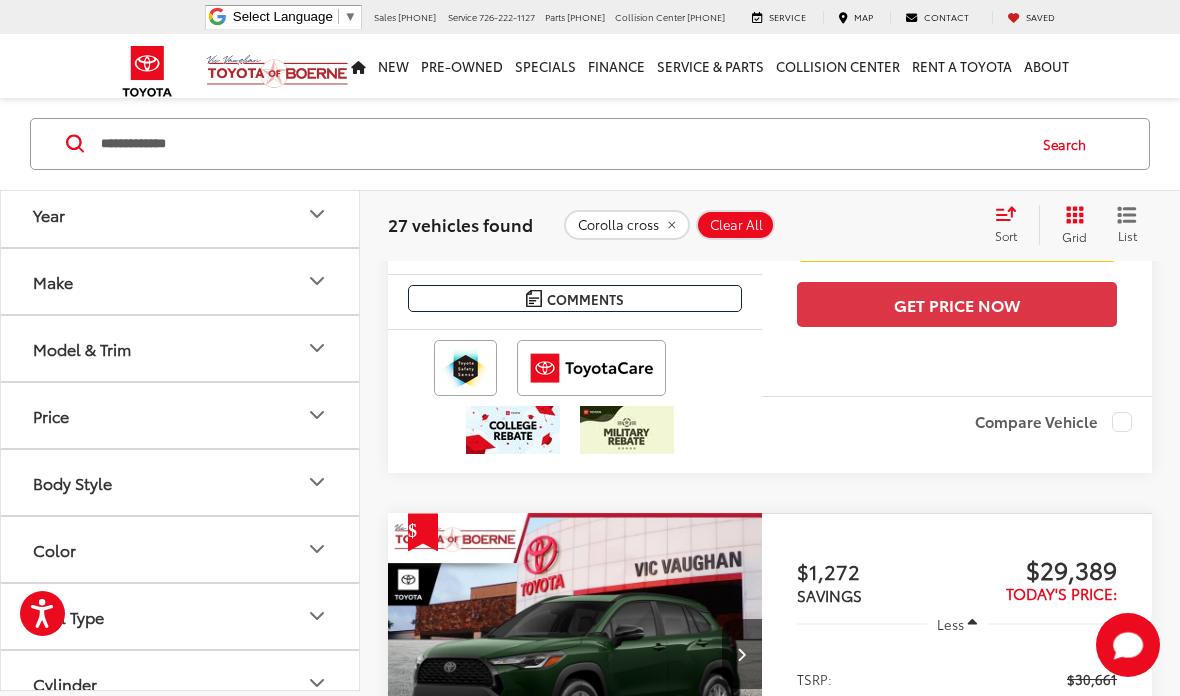 click on "Start Chat" 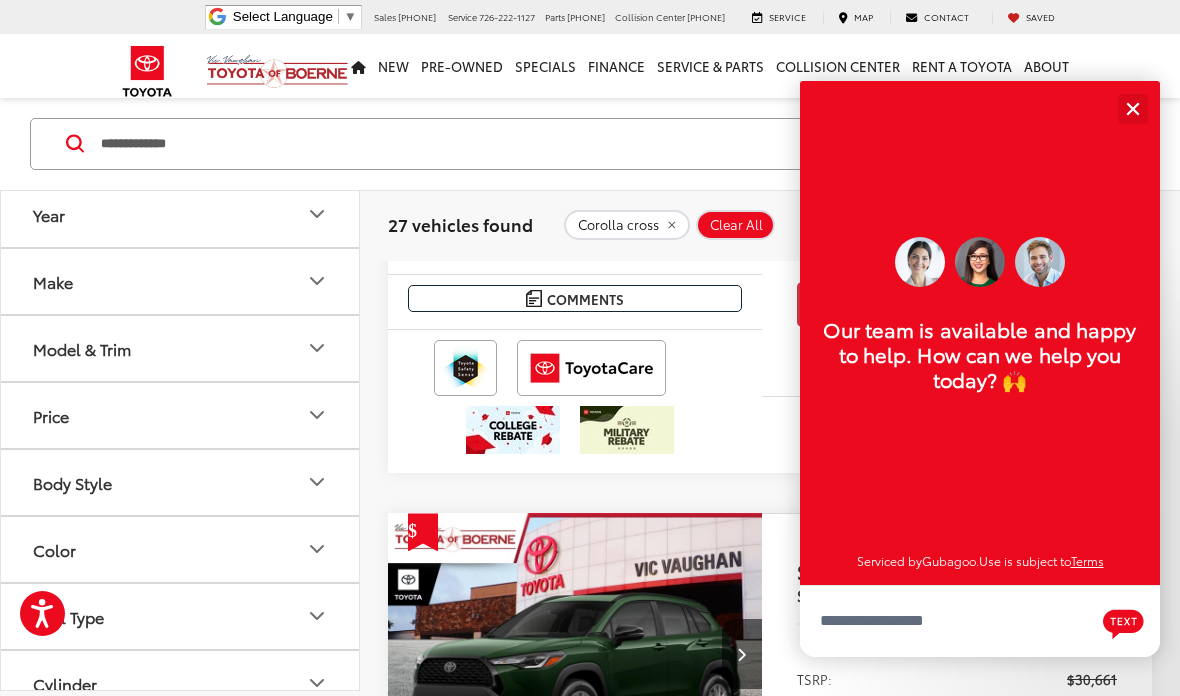 scroll, scrollTop: 2734, scrollLeft: 0, axis: vertical 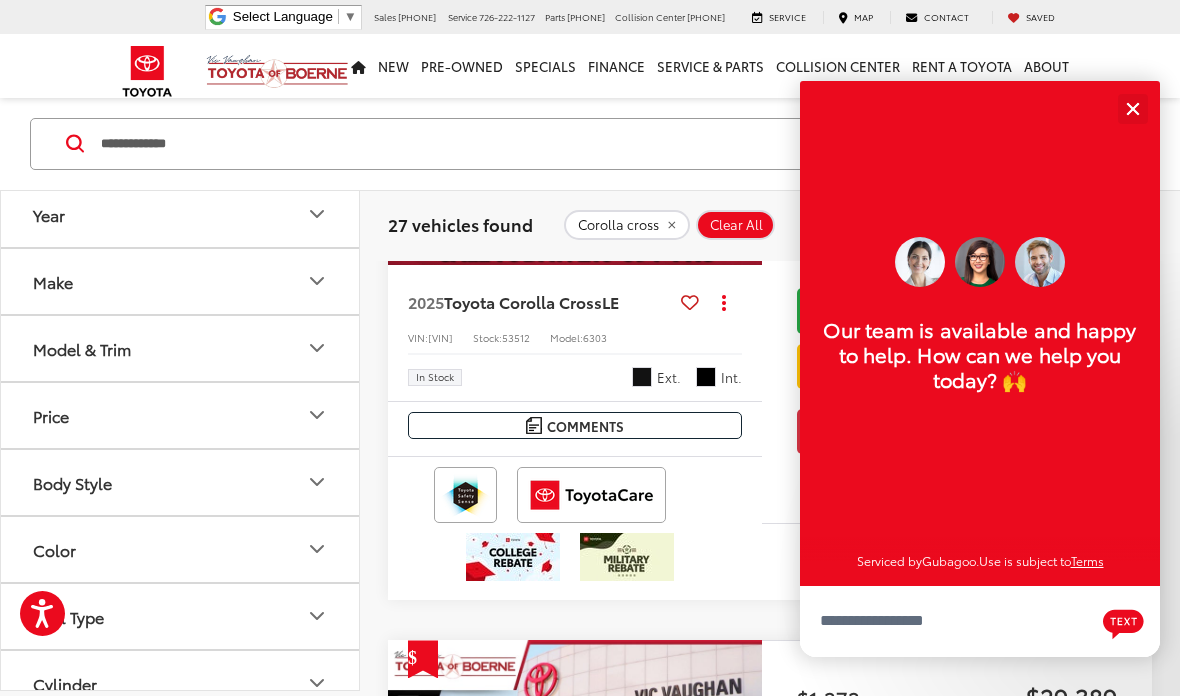 click at bounding box center [1132, 108] 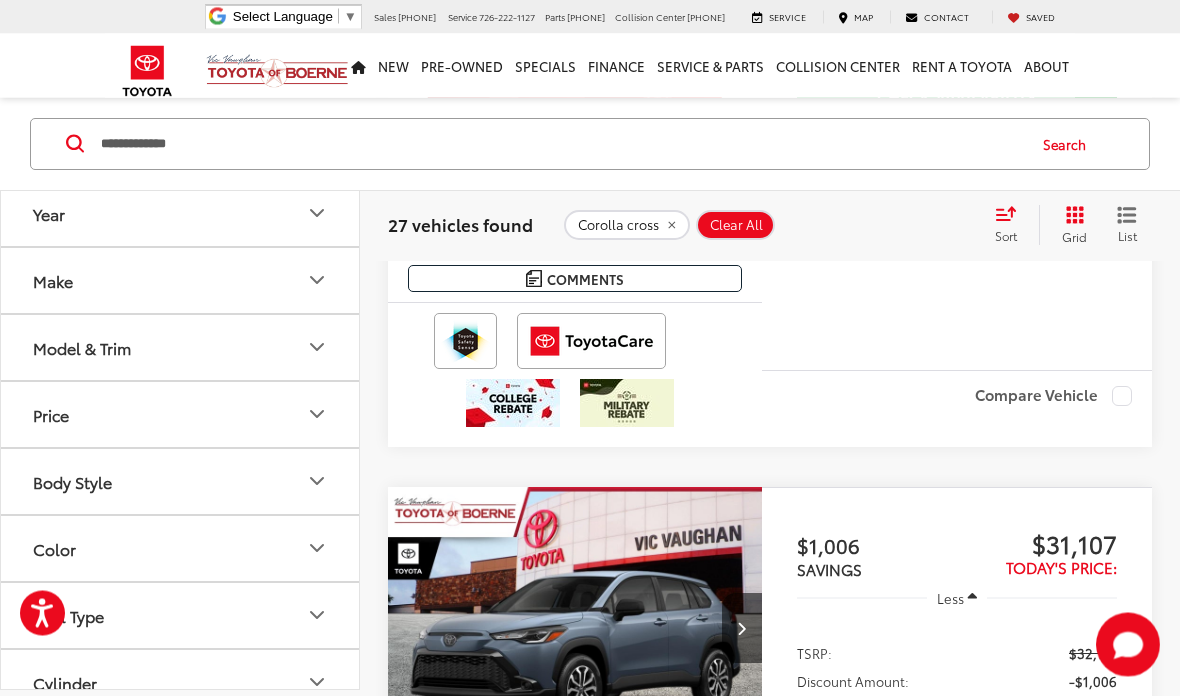 scroll, scrollTop: 6515, scrollLeft: 0, axis: vertical 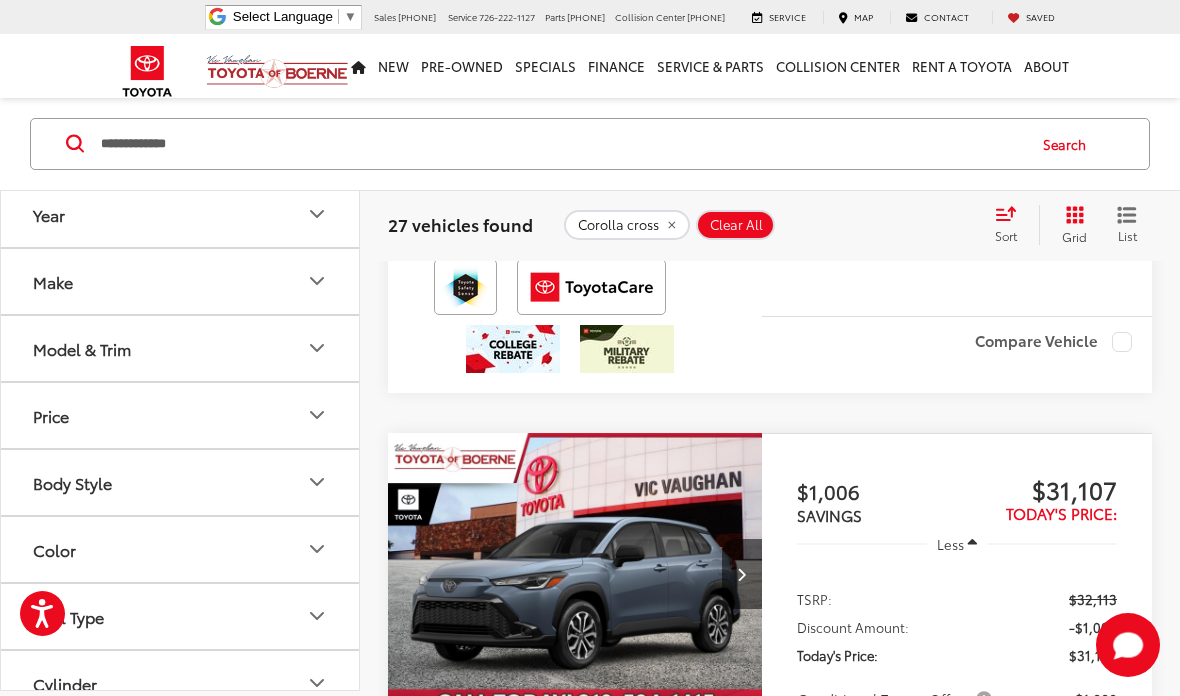 click at bounding box center [575, -144] 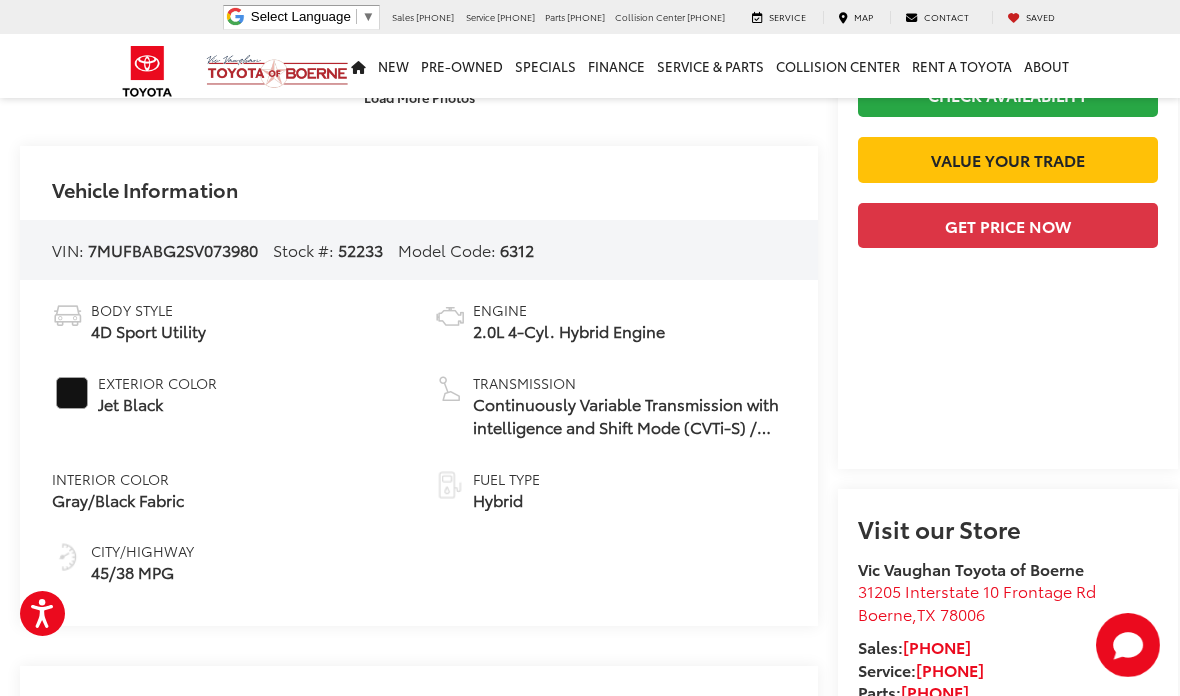 scroll, scrollTop: 598, scrollLeft: 0, axis: vertical 